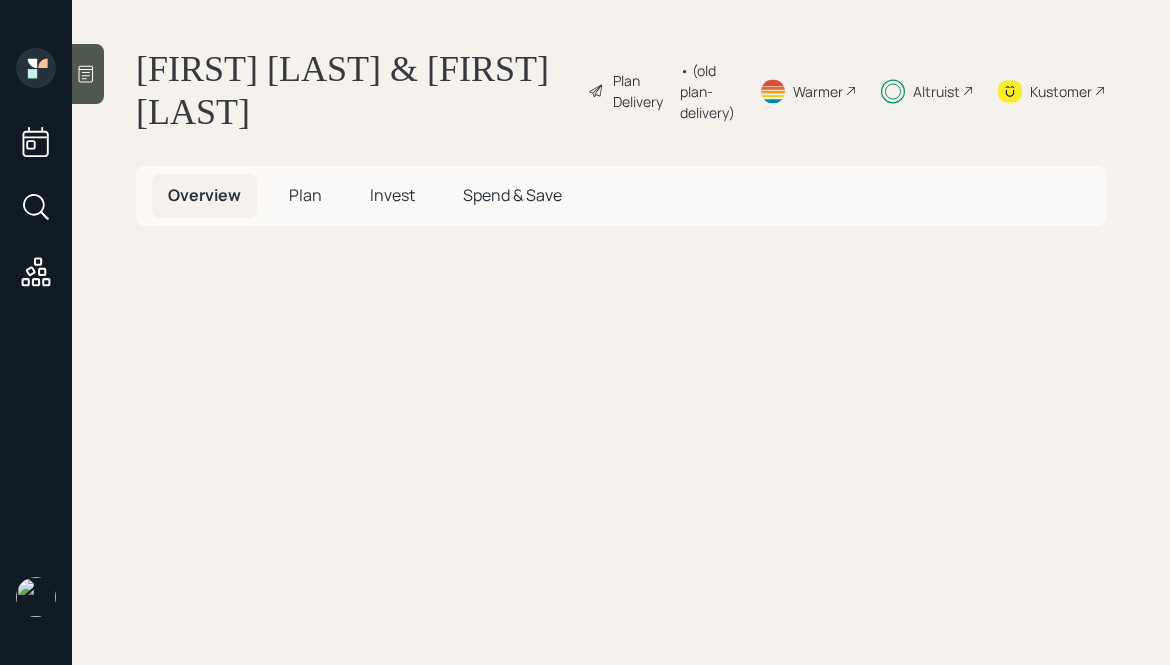 scroll, scrollTop: 0, scrollLeft: 0, axis: both 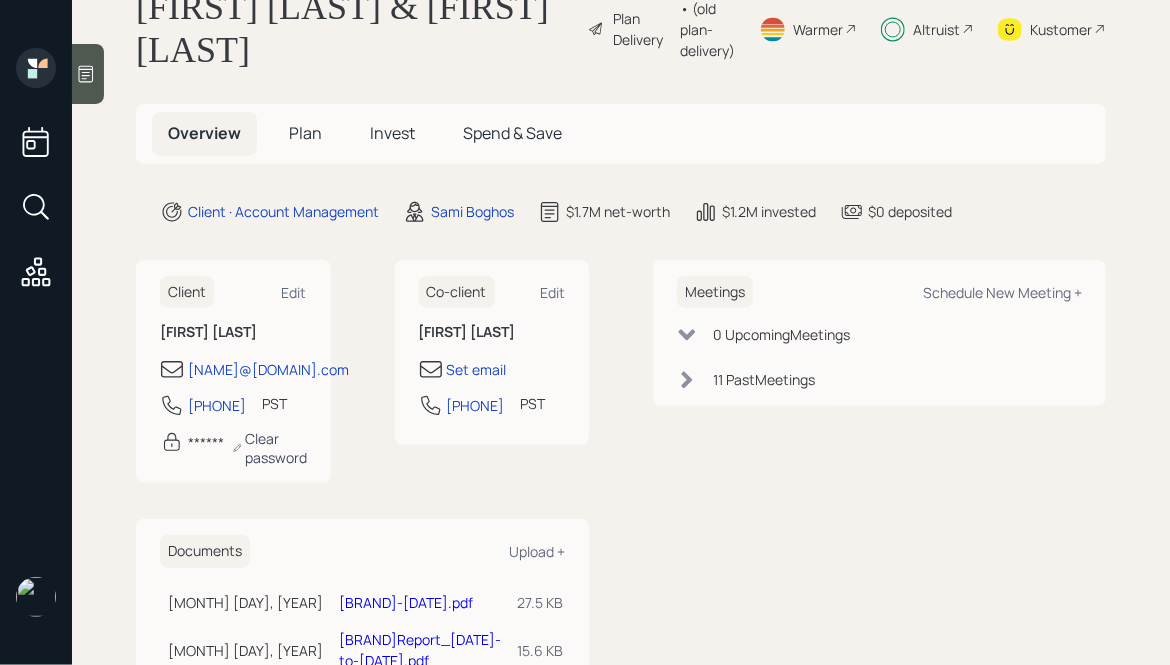 click on "Clear password" at bounding box center [272, 448] 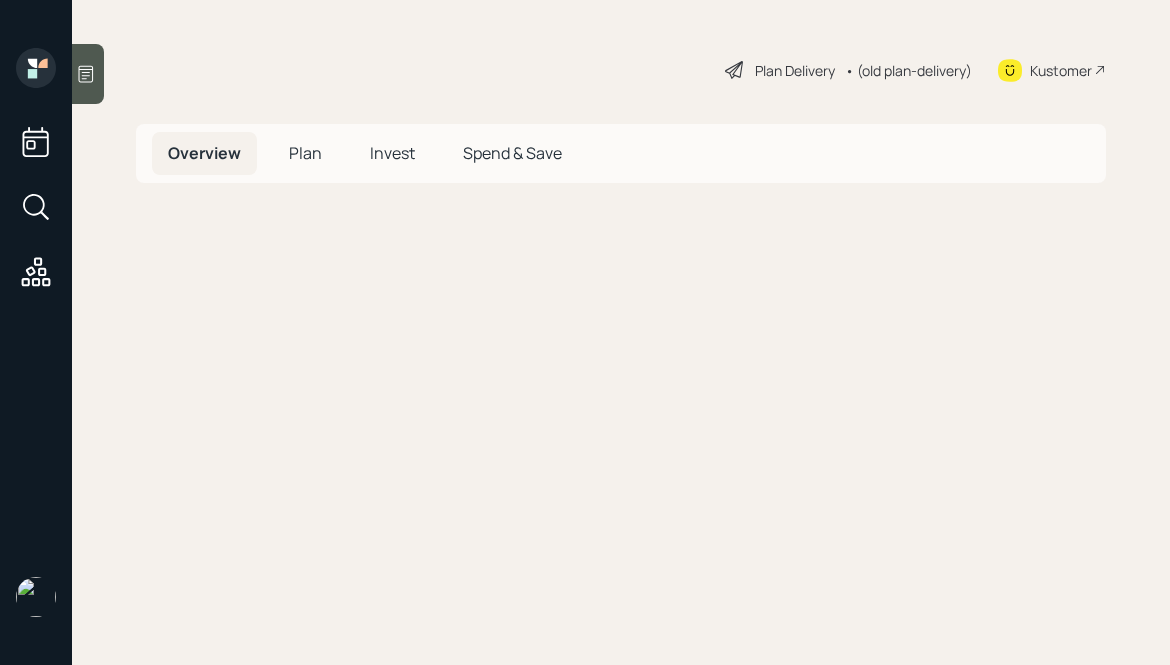 scroll, scrollTop: 0, scrollLeft: 0, axis: both 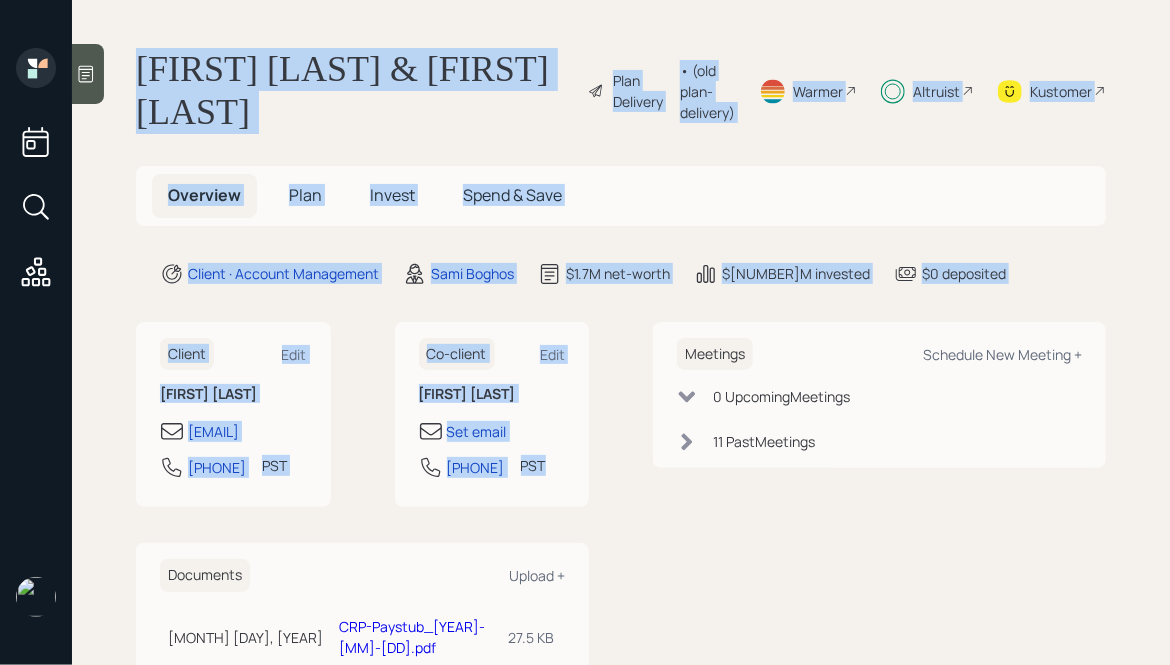 drag, startPoint x: 137, startPoint y: 67, endPoint x: 605, endPoint y: 499, distance: 636.905 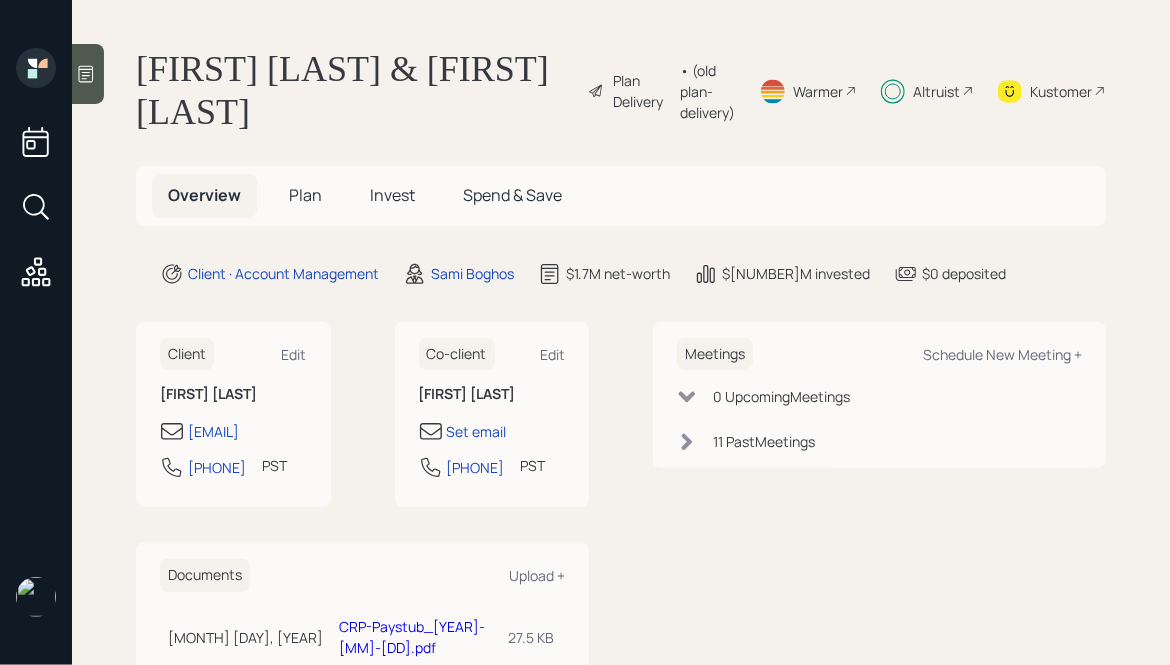click on "Client Edit [FIRST] [LAST] [EMAIL] [PHONE] [TIMEZONE] Currently [TIME] Co-client Edit [FIRST] [LAST] Set email [PHONE] [TIMEZONE] Currently [TIME] Documents Upload + [MONTH] [DAY], [YEAR] [DAY], [MONTH] [DAY], [YEAR] [TIME] [TIMEZONE] [FILENAME] [SIZE] [MONTH] [DAY], [YEAR] [DAY], [MONTH] [DAY], [YEAR] [TIME] [TIMEZONE] [FILENAME] [SIZE] [MONTH] [DAY], [YEAR] [DAY], [MONTH] [DAY], [YEAR] [TIME] [TIMEZONE] [FILENAME] [SIZE] [MONTH] [DAY], [YEAR] [DAY], [MONTH] [DAY], [YEAR] [TIME] [TIMEZONE] [FILENAME] [SIZE] [MONTH] [DAY], [YEAR] [DAY], [MONTH] [DAY], [YEAR] [TIME] [TIMEZONE] [FILENAME] [SIZE] [MONTH] [DAY], [YEAR] [DAY], [MONTH] [DAY], [YEAR] [TIME] [TIMEZONE] [FILENAME] [SIZE] [SIZE] [MONTH] [DAY], [YEAR] [NUMBER]" at bounding box center (621, 1347) 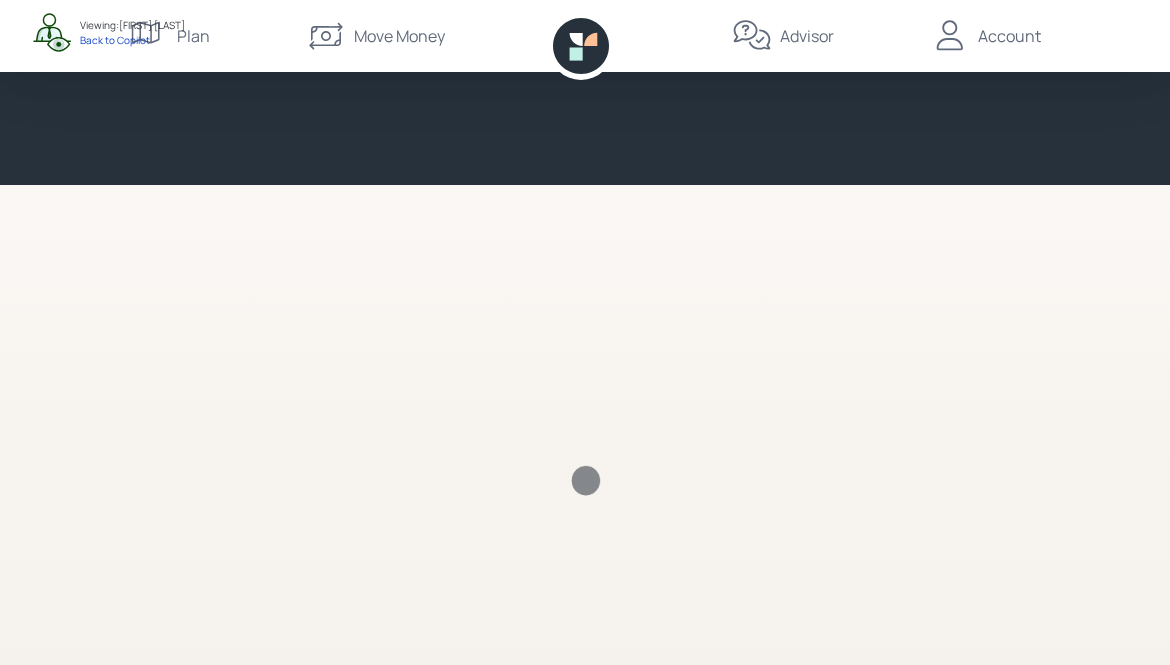 scroll, scrollTop: 0, scrollLeft: 0, axis: both 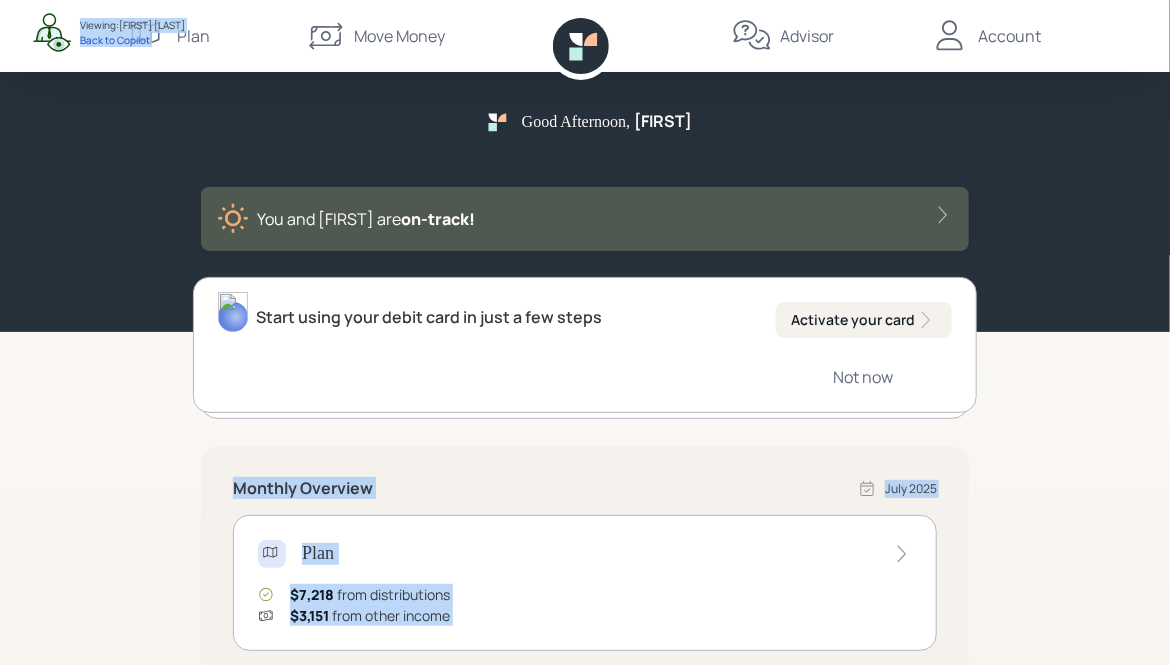 drag, startPoint x: 24, startPoint y: 15, endPoint x: 559, endPoint y: 426, distance: 674.6451 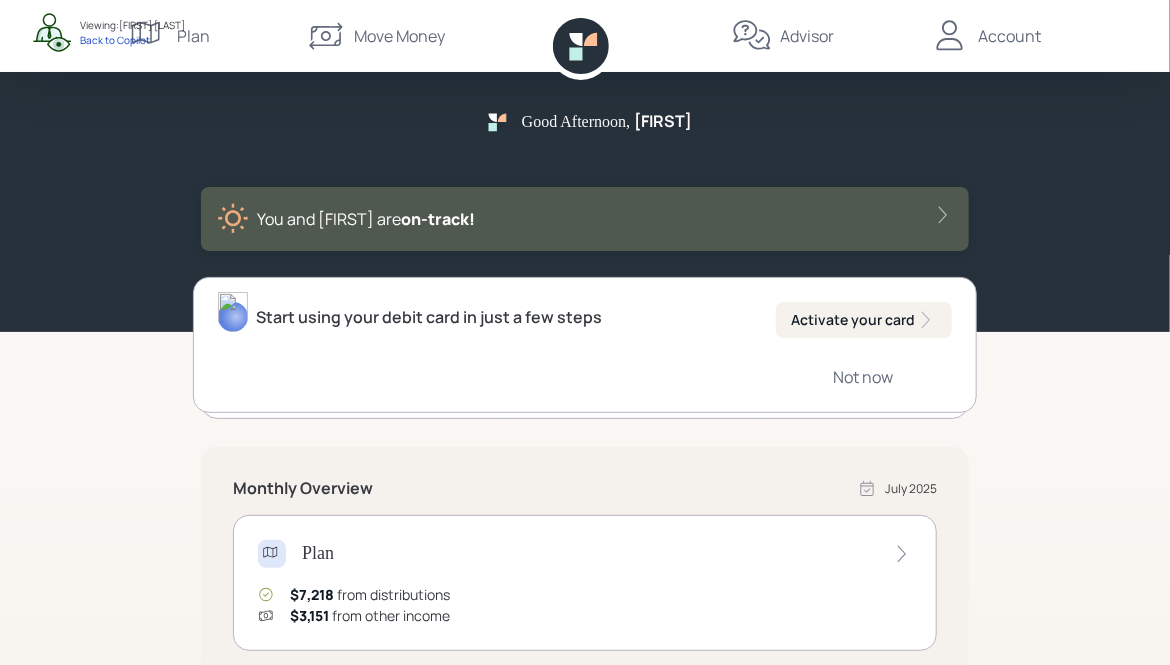 click on "Start using your debit card in just a few steps Activate your card Not now" at bounding box center [584, 345] 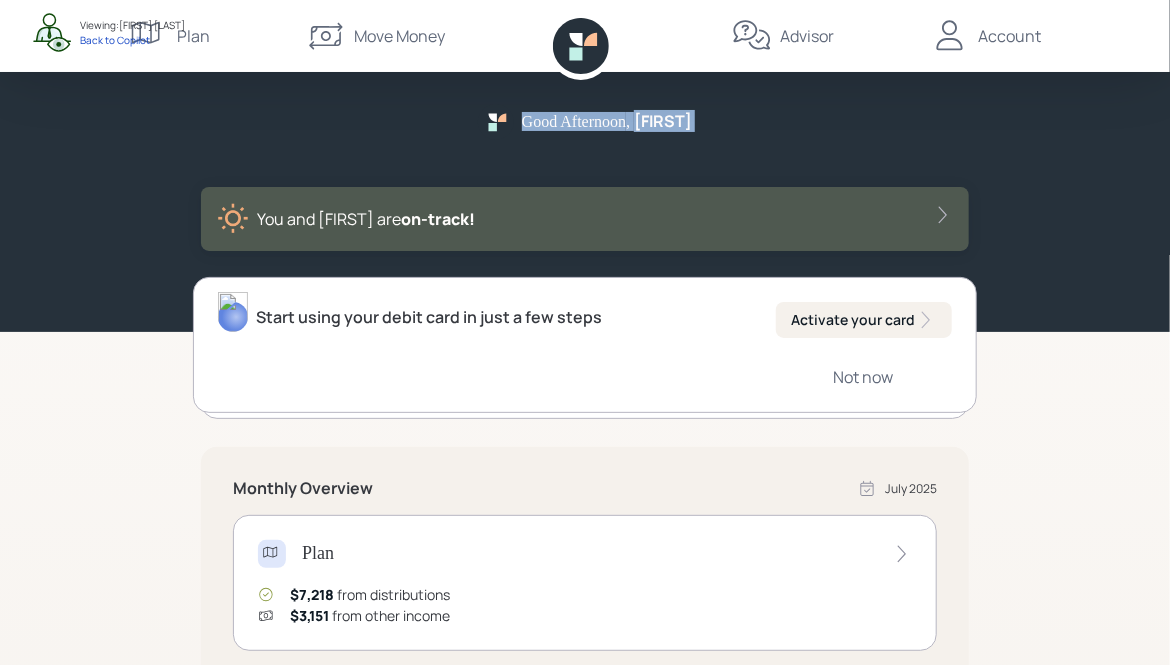 drag, startPoint x: 517, startPoint y: 123, endPoint x: 703, endPoint y: 181, distance: 194.83327 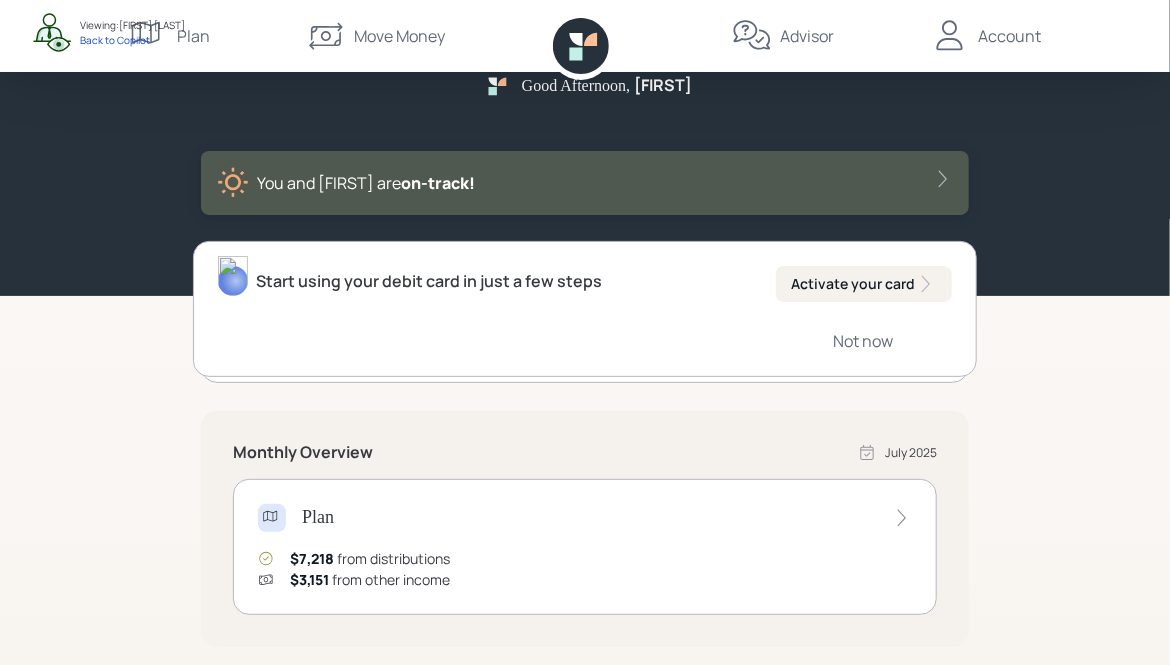 scroll, scrollTop: 0, scrollLeft: 0, axis: both 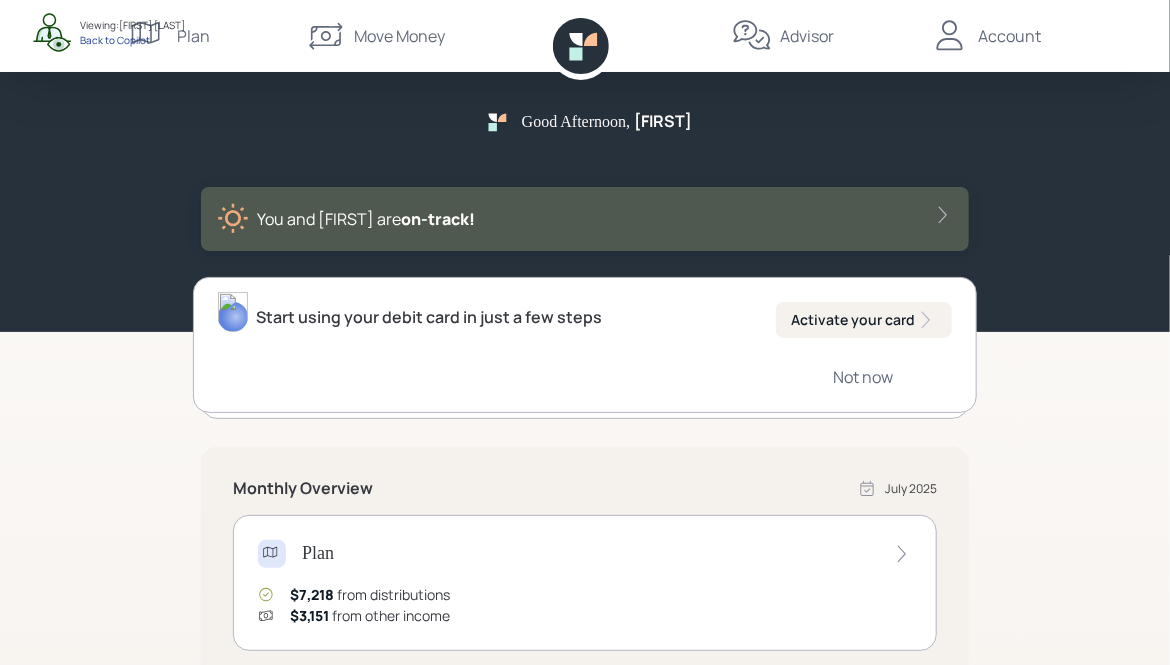 click on "Back to Copilot" at bounding box center [132, 40] 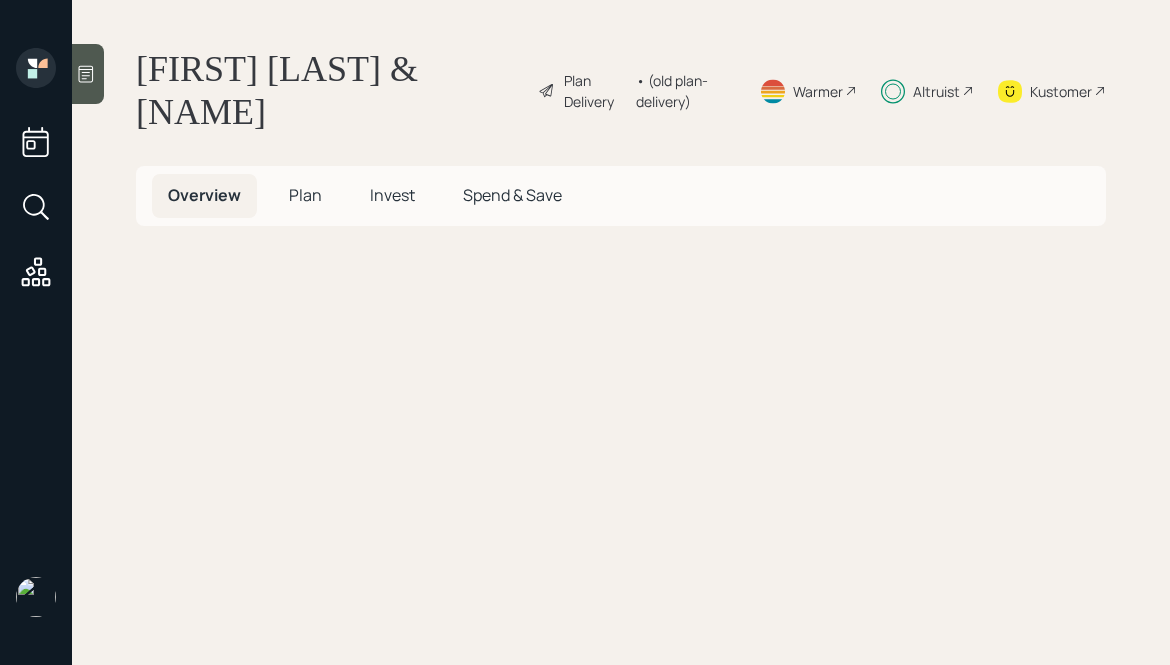 scroll, scrollTop: 0, scrollLeft: 0, axis: both 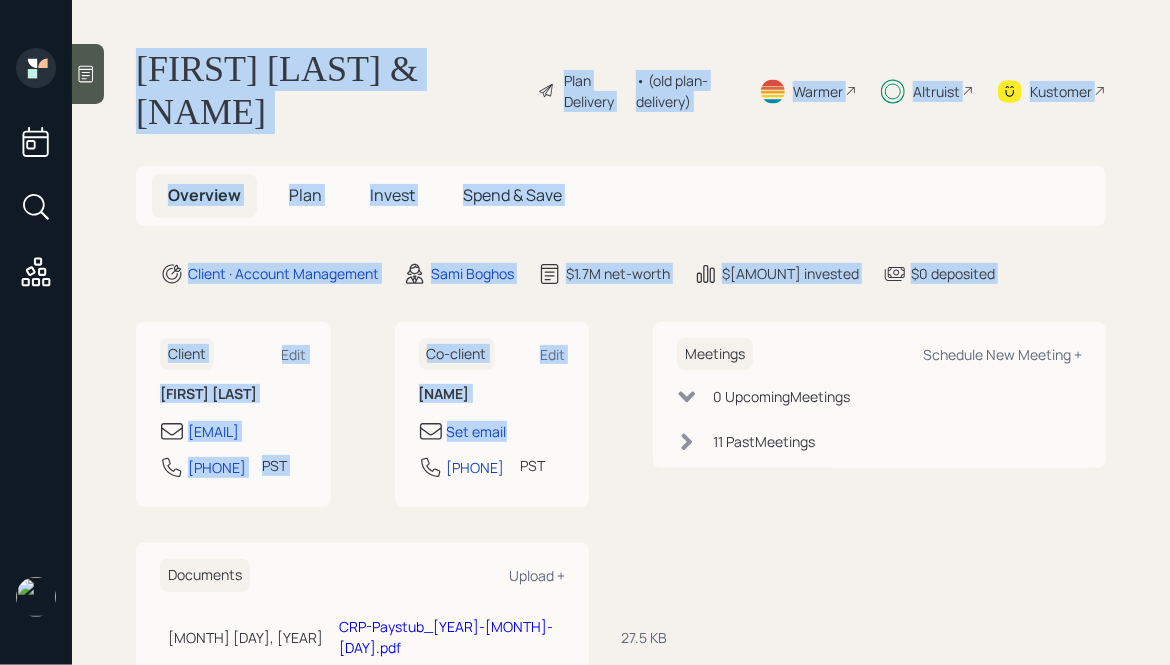 drag, startPoint x: 132, startPoint y: 52, endPoint x: 559, endPoint y: 428, distance: 568.9508 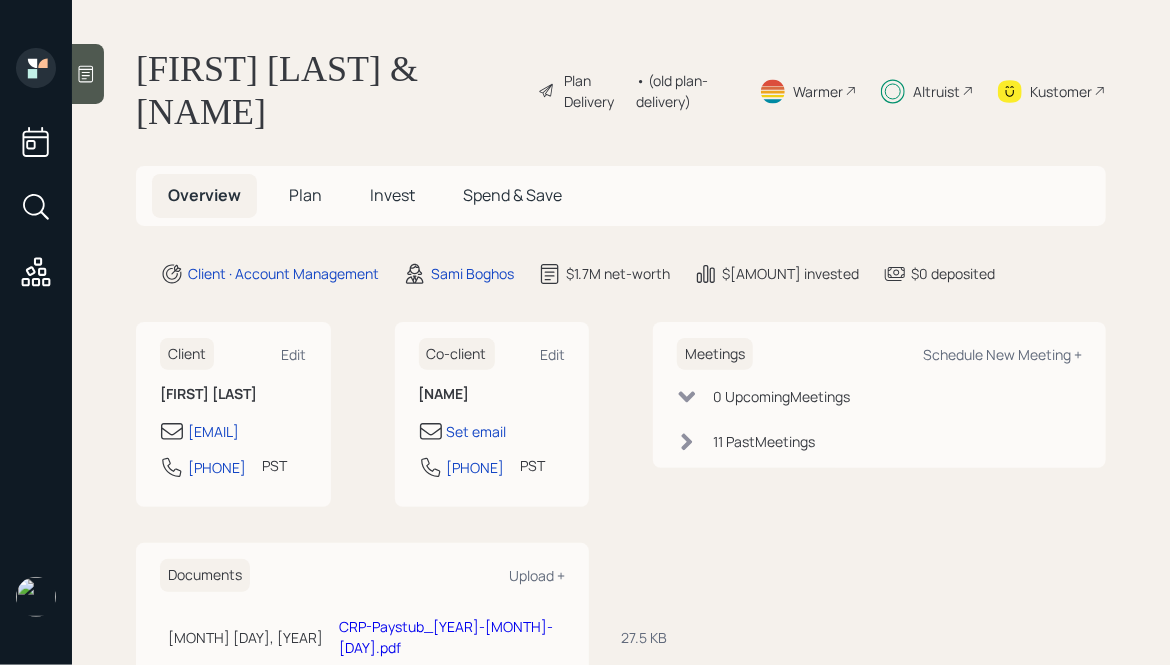 click on "Client Edit Kenneth Spoor Kspoor@gmail.com 714-803-8354 PST Currently 9:16 AM Co-client Edit Cynthia Pegram Set email 714-803-2060 PST Currently 9:16 AM Documents Upload + Jun 9, 2025 Monday, June 9, 2025 11:37 AM EDT CRP-Paystub_2025-05-30.pdf 27.5 KB Jun 9, 2025 Monday, June 9, 2025 11:34 AM EDT PayrollEarningStatementReport_5-18-23-to-5-31-2025.pdf 15.6 KB Dec 17, 2024 Tuesday, December 17, 2024 10:58 AM EST TSLA-Long-Short_2017-2024.xlsx 28.4 KB Nov 24, 2024 Sunday, November 24, 2024 6:24 AM EST 24-11-Ken 401k RELX Group - Your Retirement Plan.pdf 132 KB Nov 24, 2024 Sunday, November 24, 2024 6:24 AM EST 24-11-23-Ken fidelity Portfolio Positions.pdf 252 KB Nov 24, 2024 Sunday, November 24, 2024 6:24 AM EST 24-11-23-Cindy 401k current balance.pdf 37.3 KB Nov 24, 2024 Sunday, November 24, 2024 6:24 AM EST 24-11-07-Cindy WellsFargo.pdf 137 KB Nov 24, 2024 Sunday, November 24, 2024 6:24 AM EST 24-11-07-Cindy WellsFargo saving.pdf 137 KB Nov 24, 2024 Sunday, November 24, 2024 6:24 AM EST 791 KB Sep 27, 2024 0" at bounding box center (621, 1011) 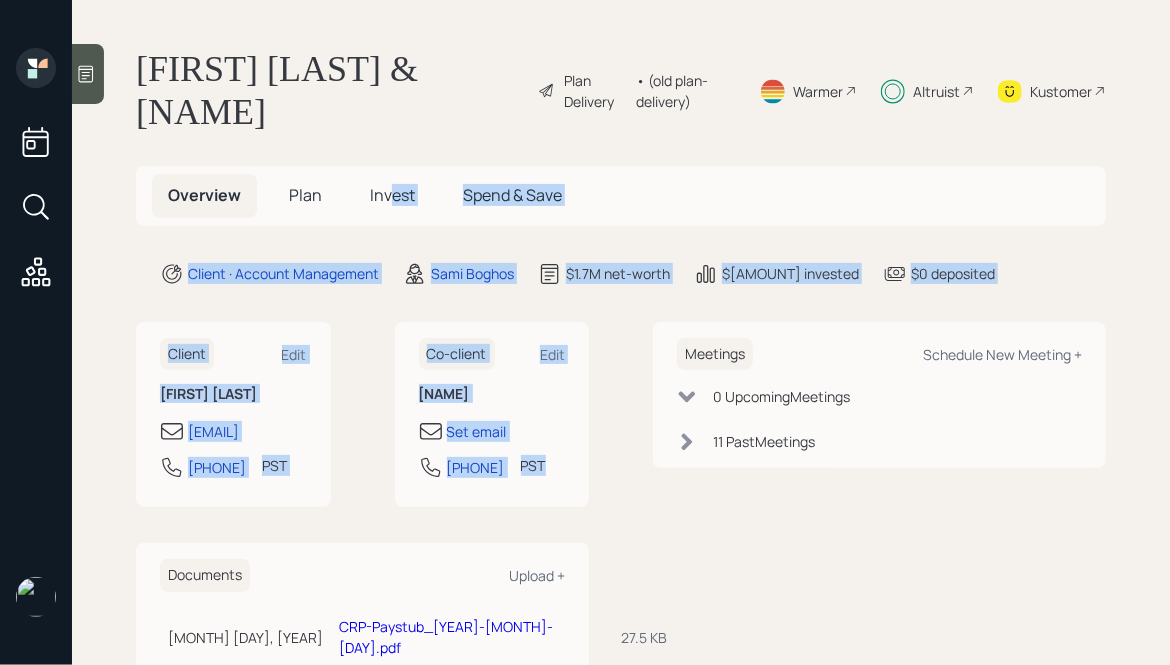 drag, startPoint x: 611, startPoint y: 502, endPoint x: 308, endPoint y: 59, distance: 536.7103 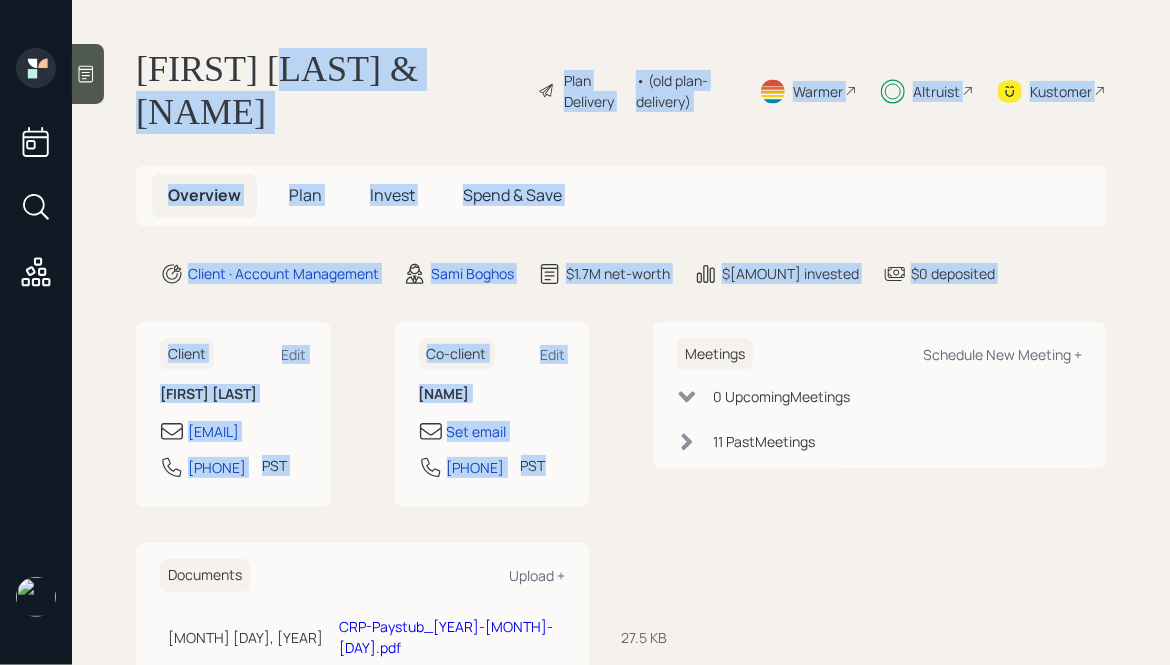 click on "Kenneth Spoor & Cynthia Pegram" at bounding box center [329, 91] 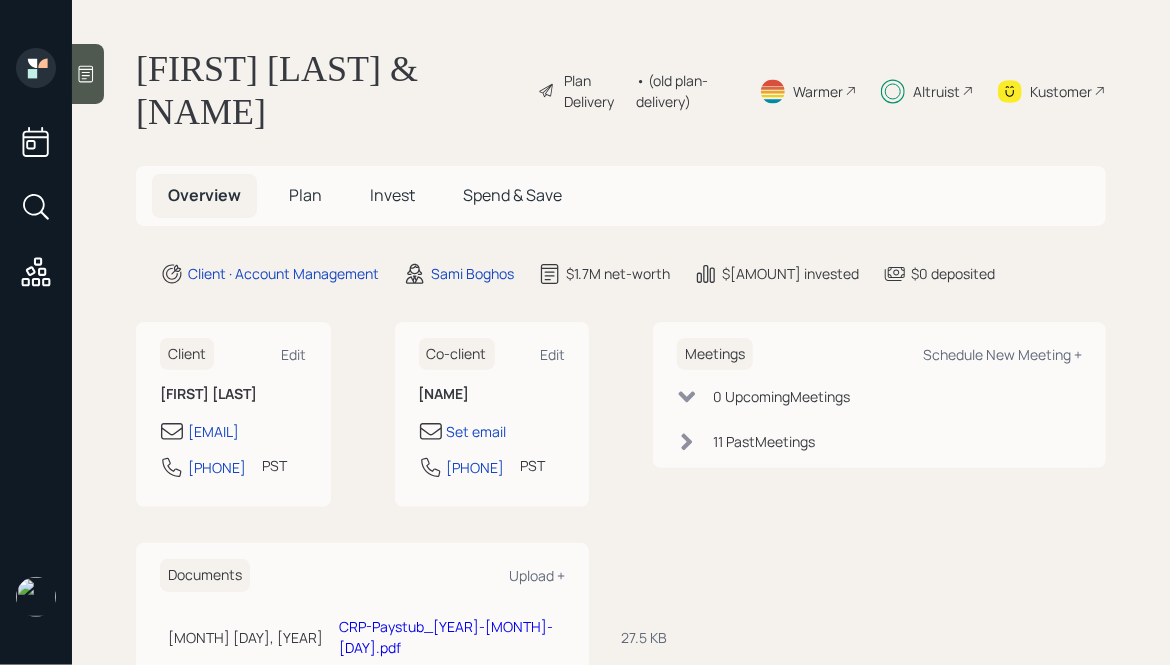 click on "Kenneth Spoor & Cynthia Pegram" at bounding box center (329, 91) 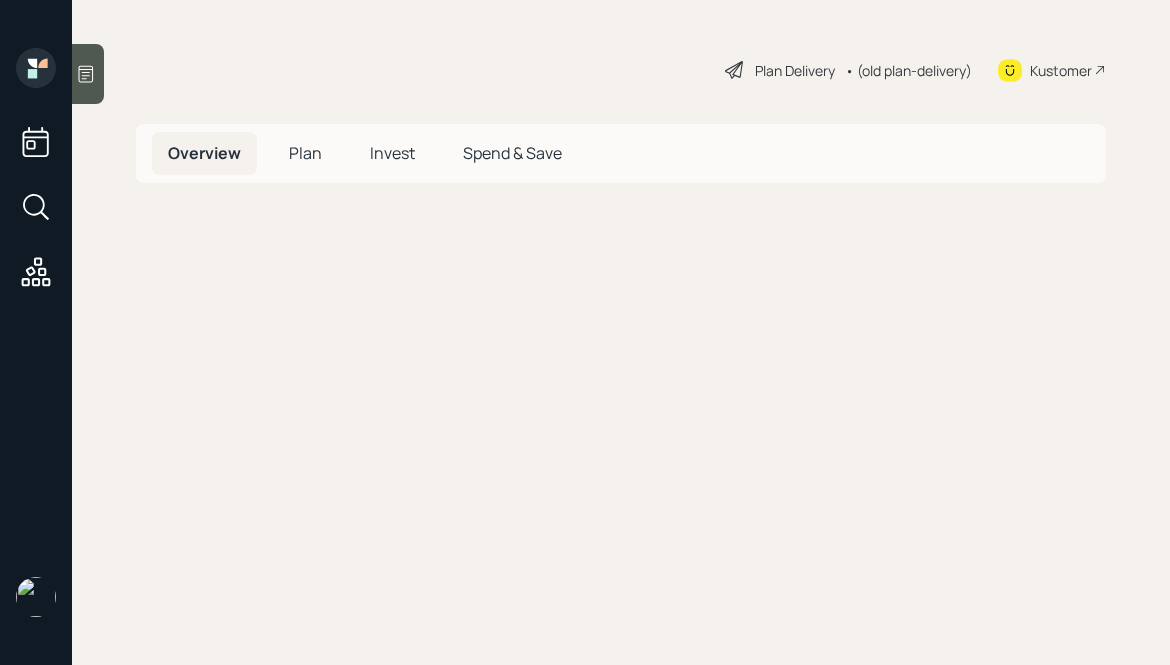 scroll, scrollTop: 0, scrollLeft: 0, axis: both 